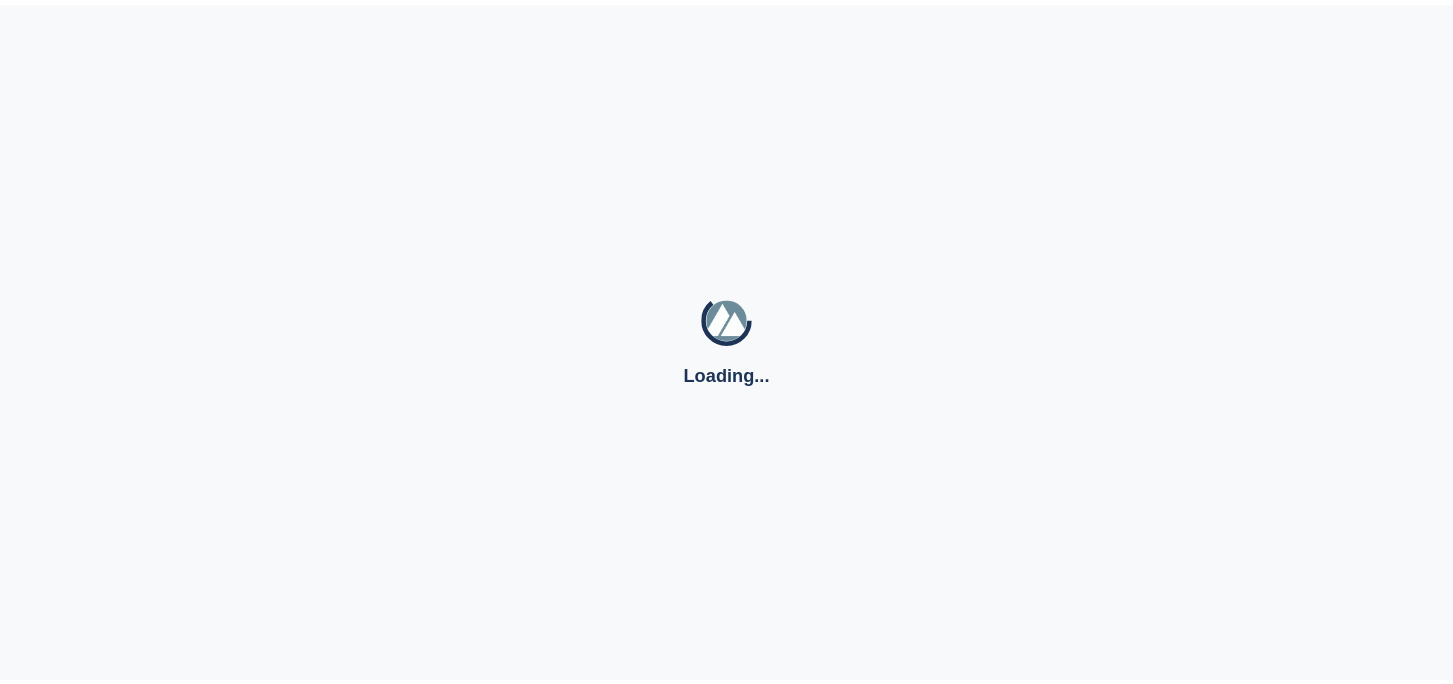 scroll, scrollTop: 0, scrollLeft: 0, axis: both 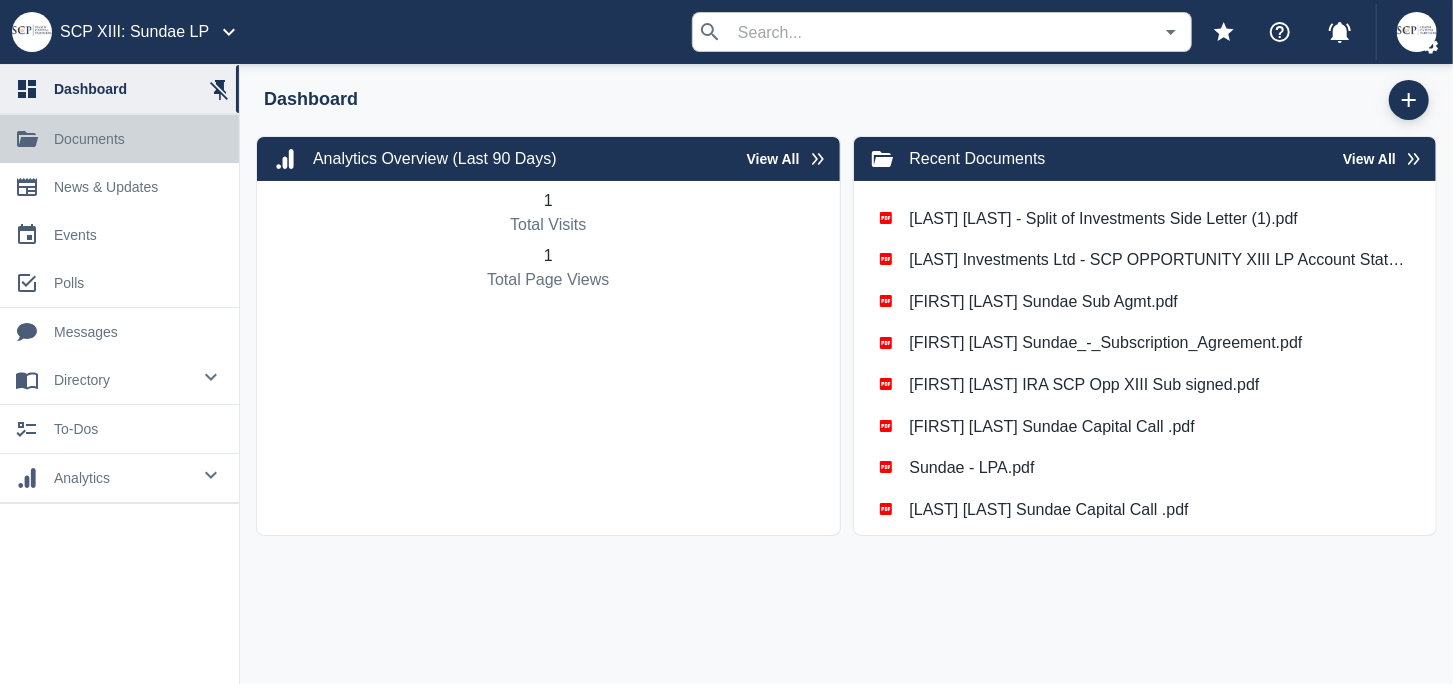 click on "documents" at bounding box center [138, 139] 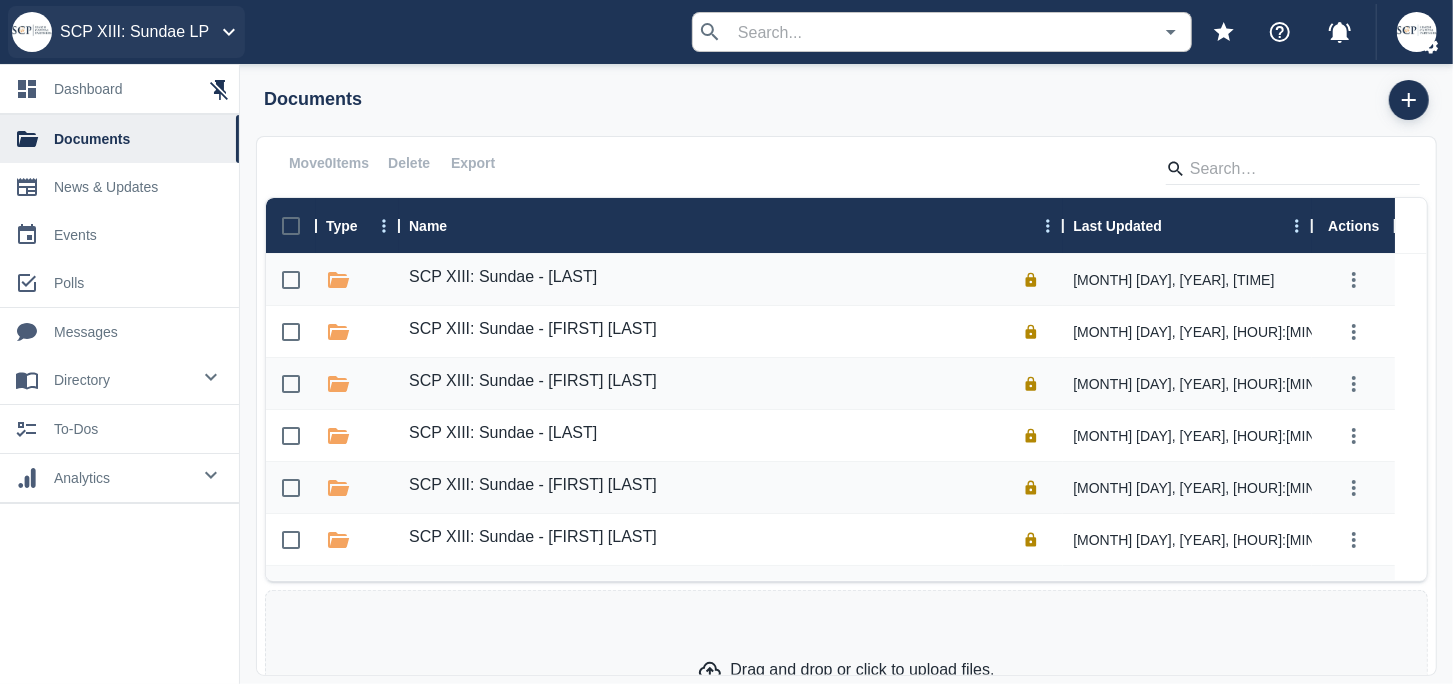 click at bounding box center (229, 32) 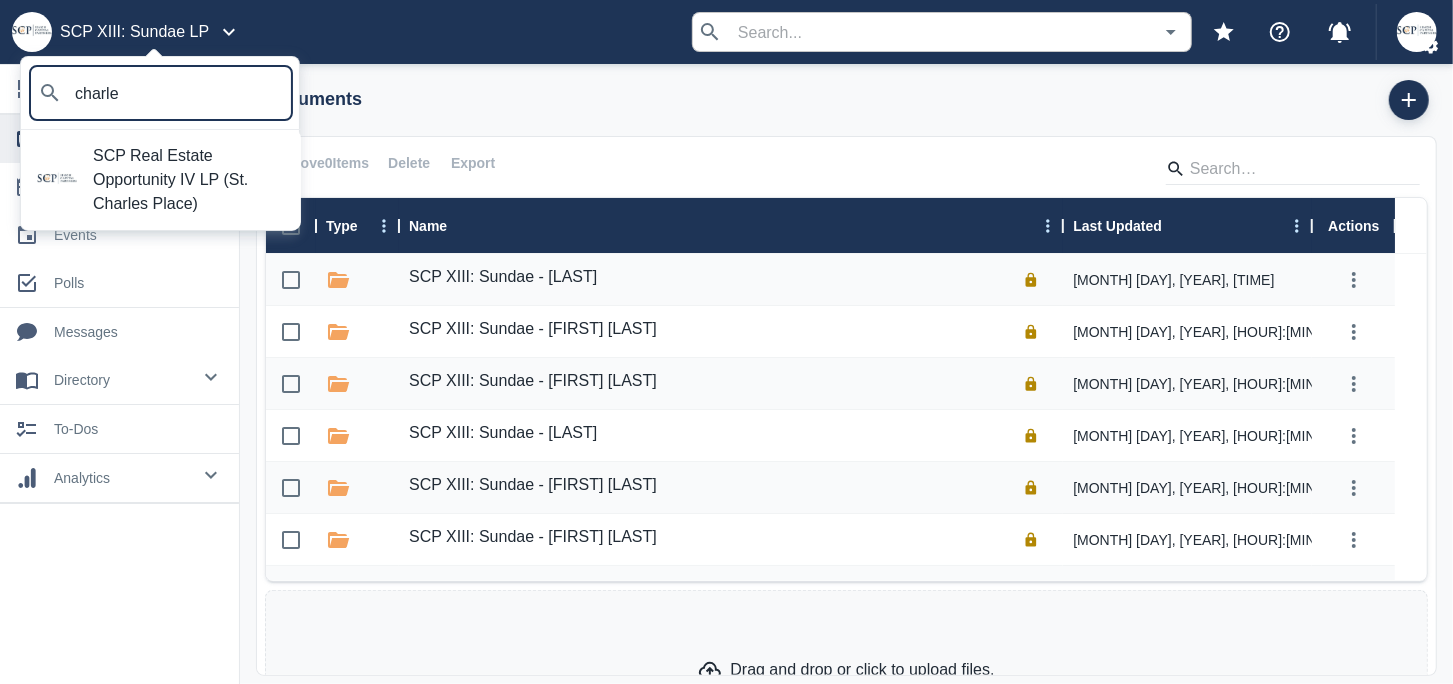 click on "SCP Real Estate Opportunity IV LP (St. Charles Place)" at bounding box center [189, 180] 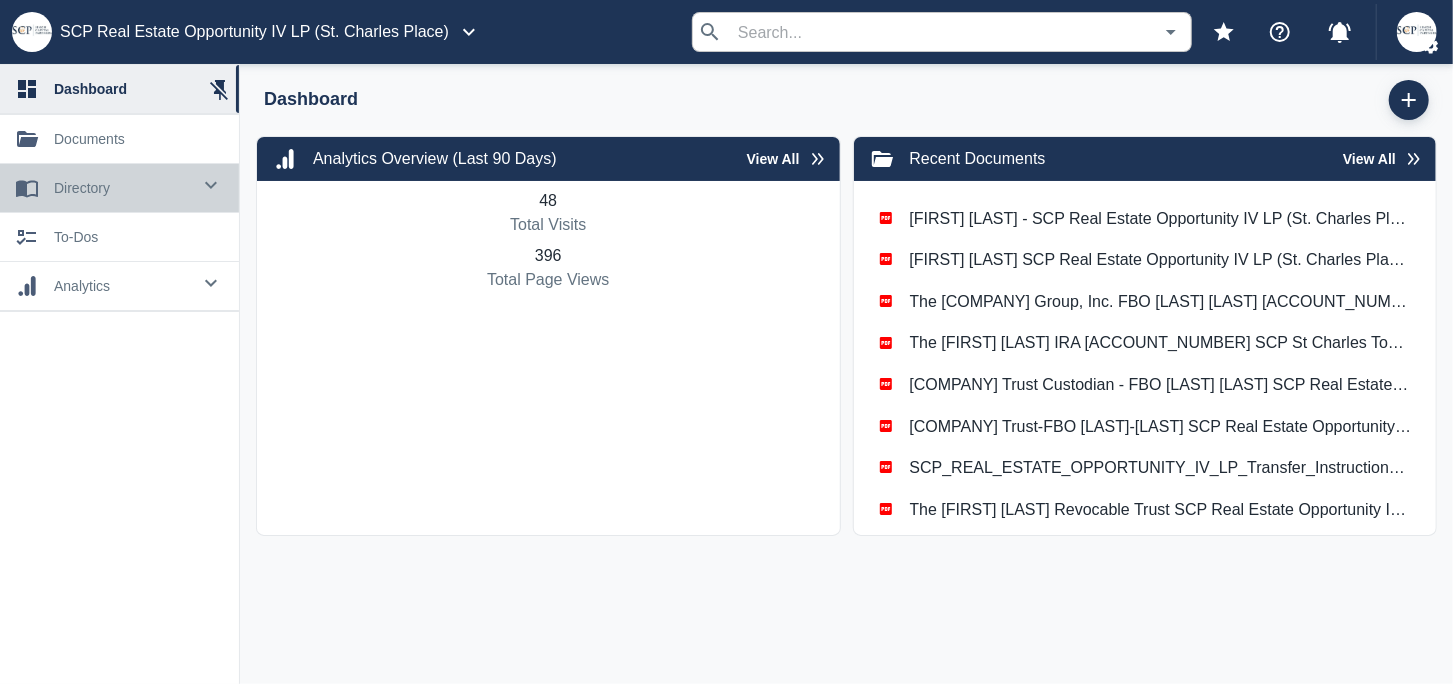 click on "directory" at bounding box center (122, 188) 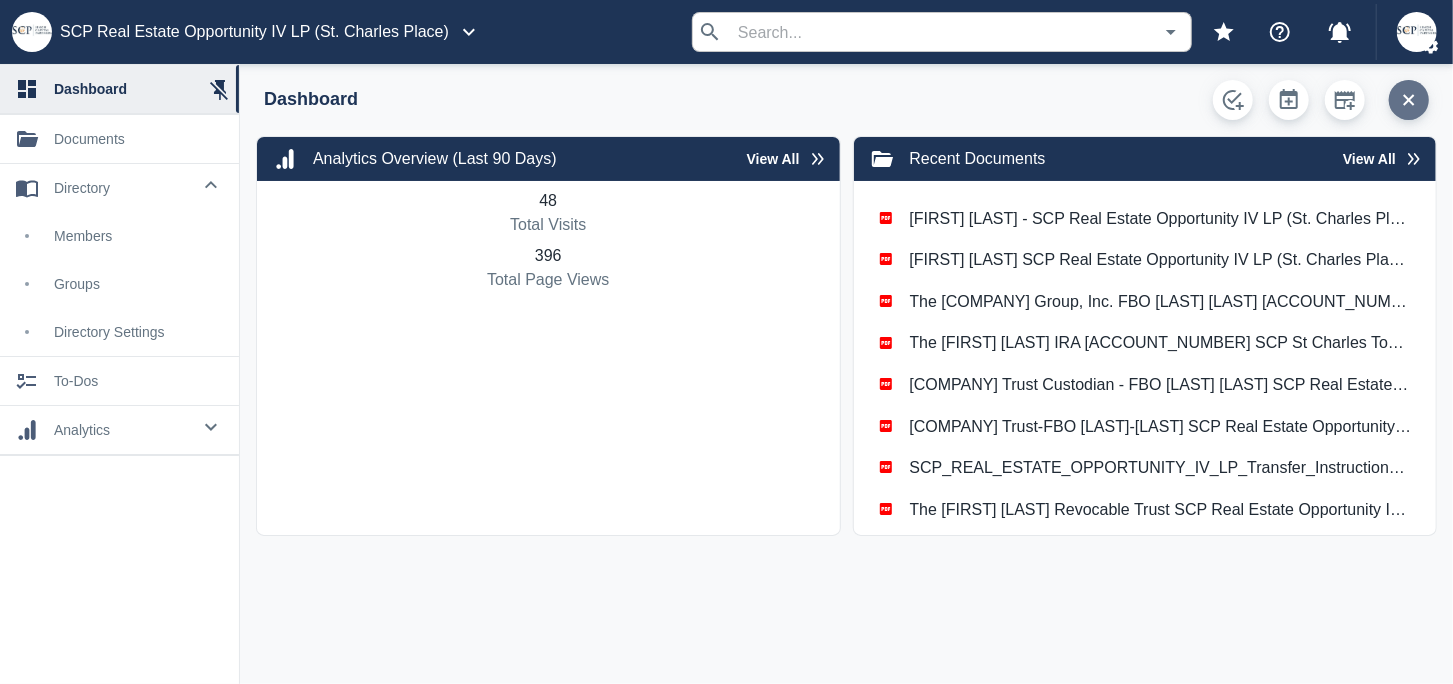 click at bounding box center [1409, 100] 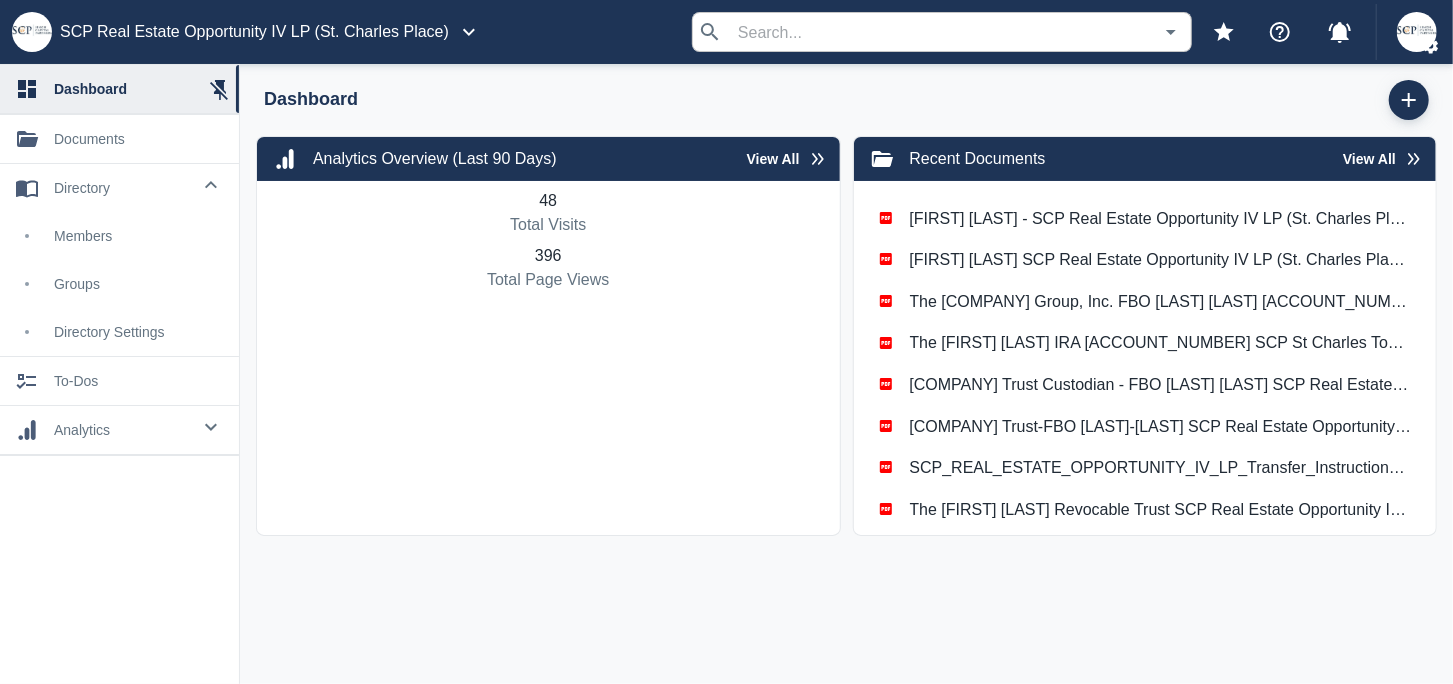 click at bounding box center (1409, 100) 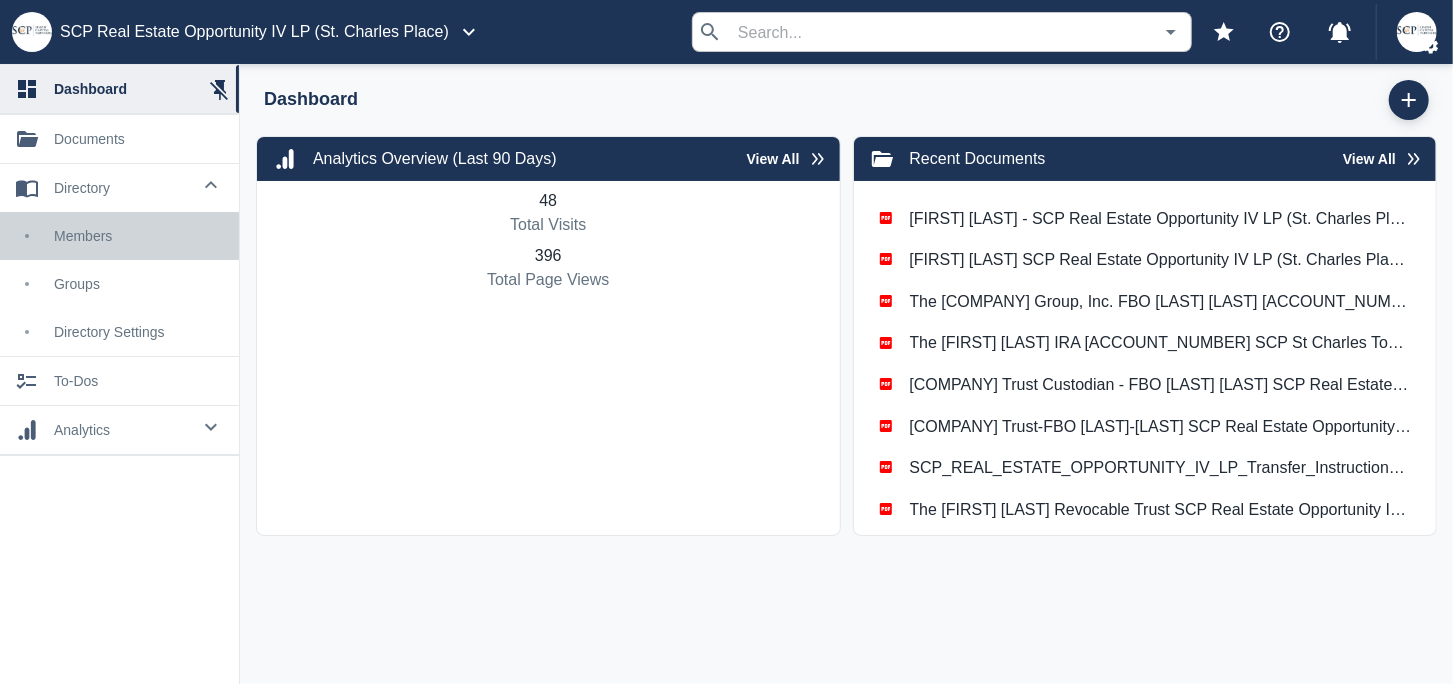 click on "members" at bounding box center [138, 236] 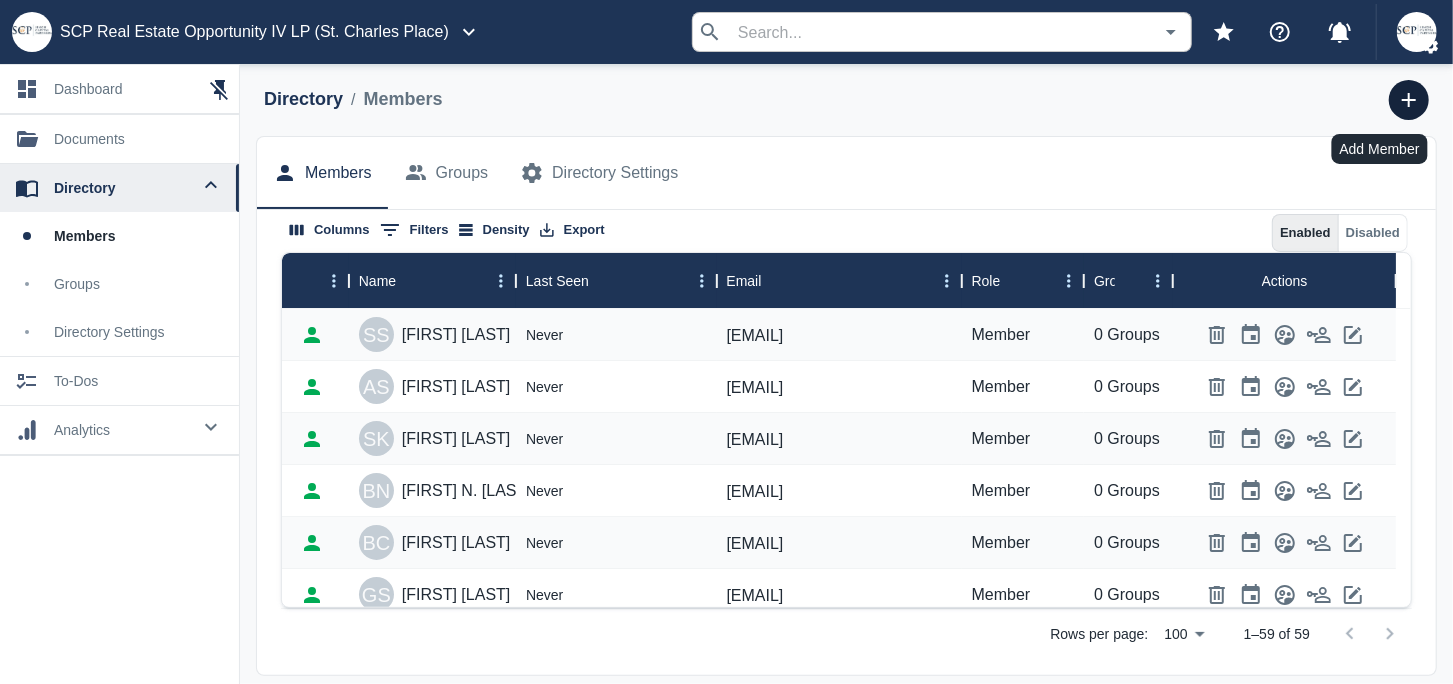 click at bounding box center (1409, 100) 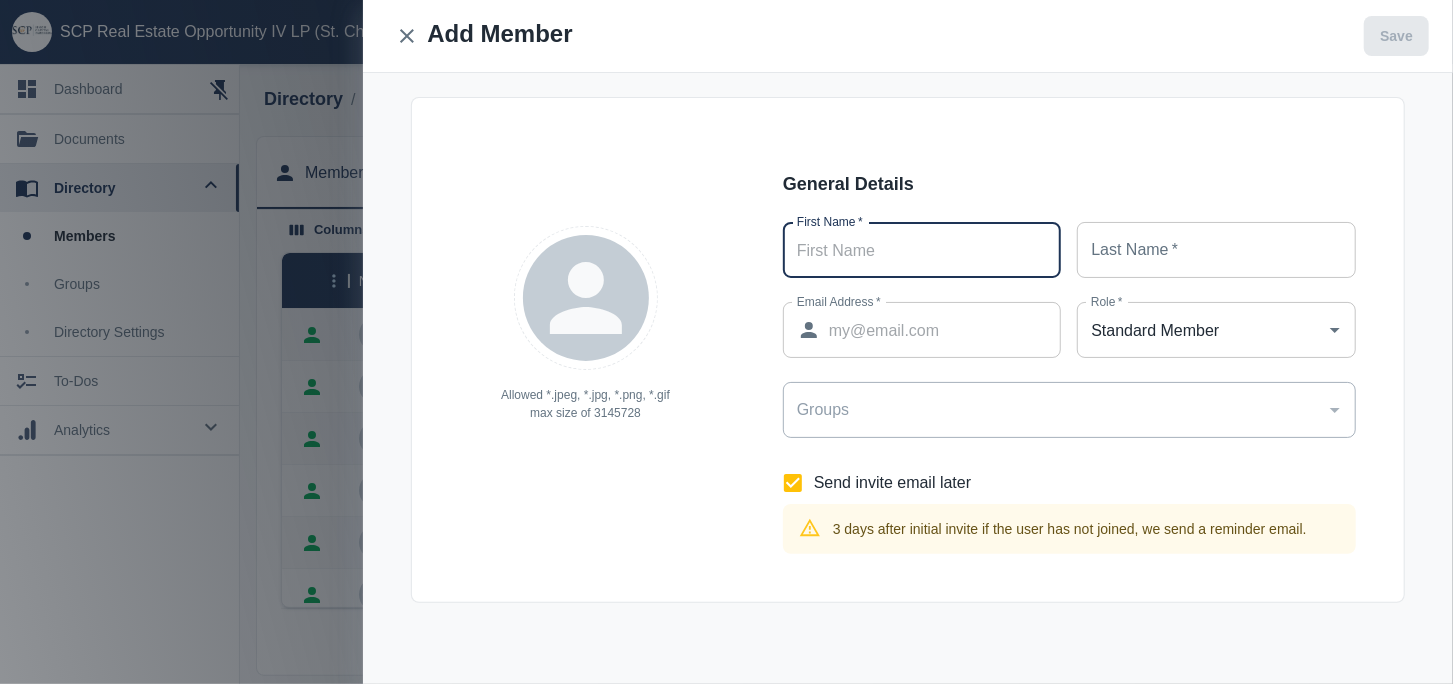 click on "First Name   *" at bounding box center (922, 250) 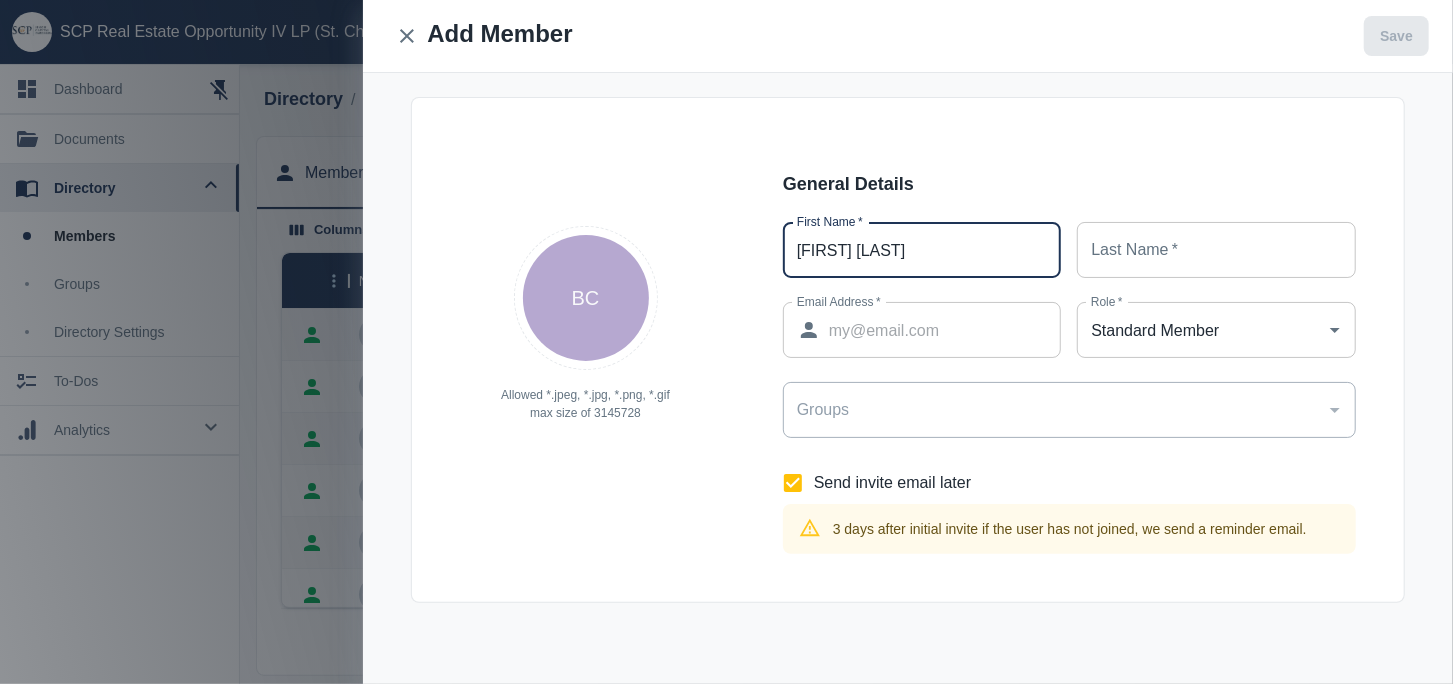 click on "[FIRST] [LAST]" at bounding box center [922, 250] 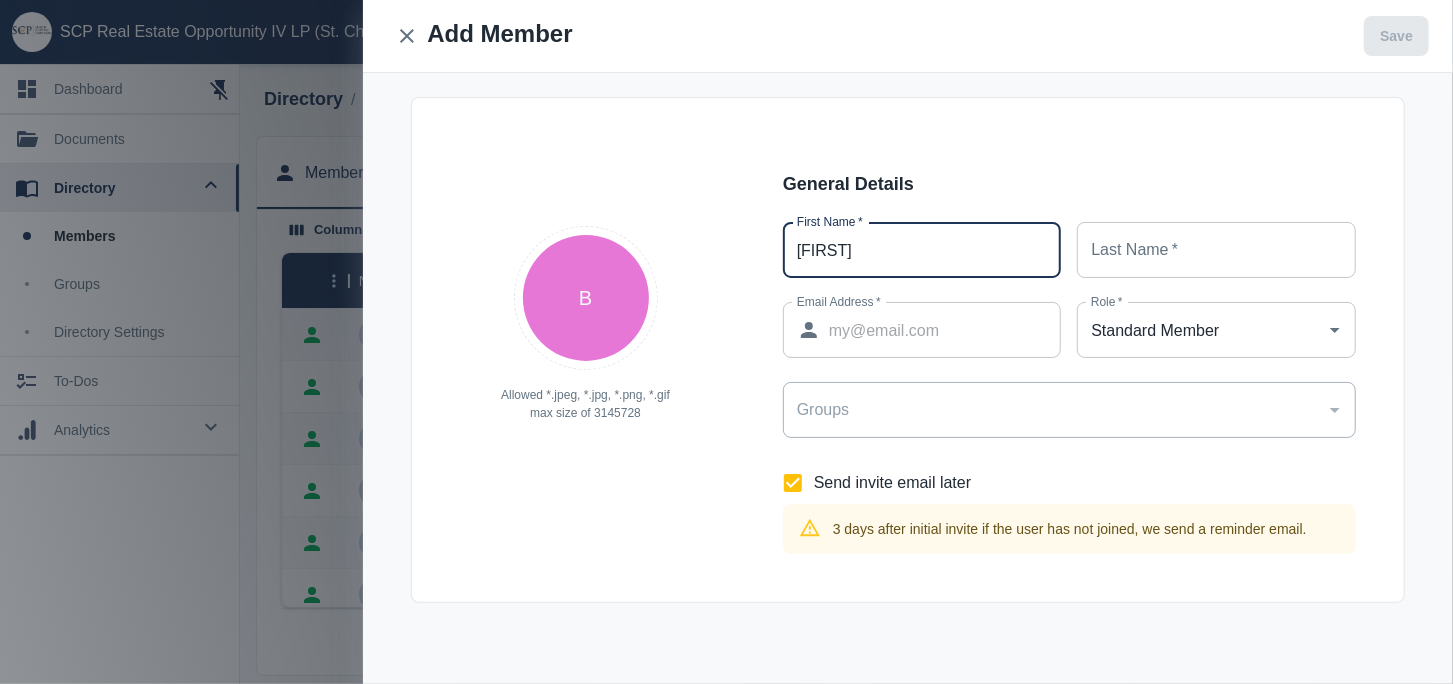 type on "[FIRST]" 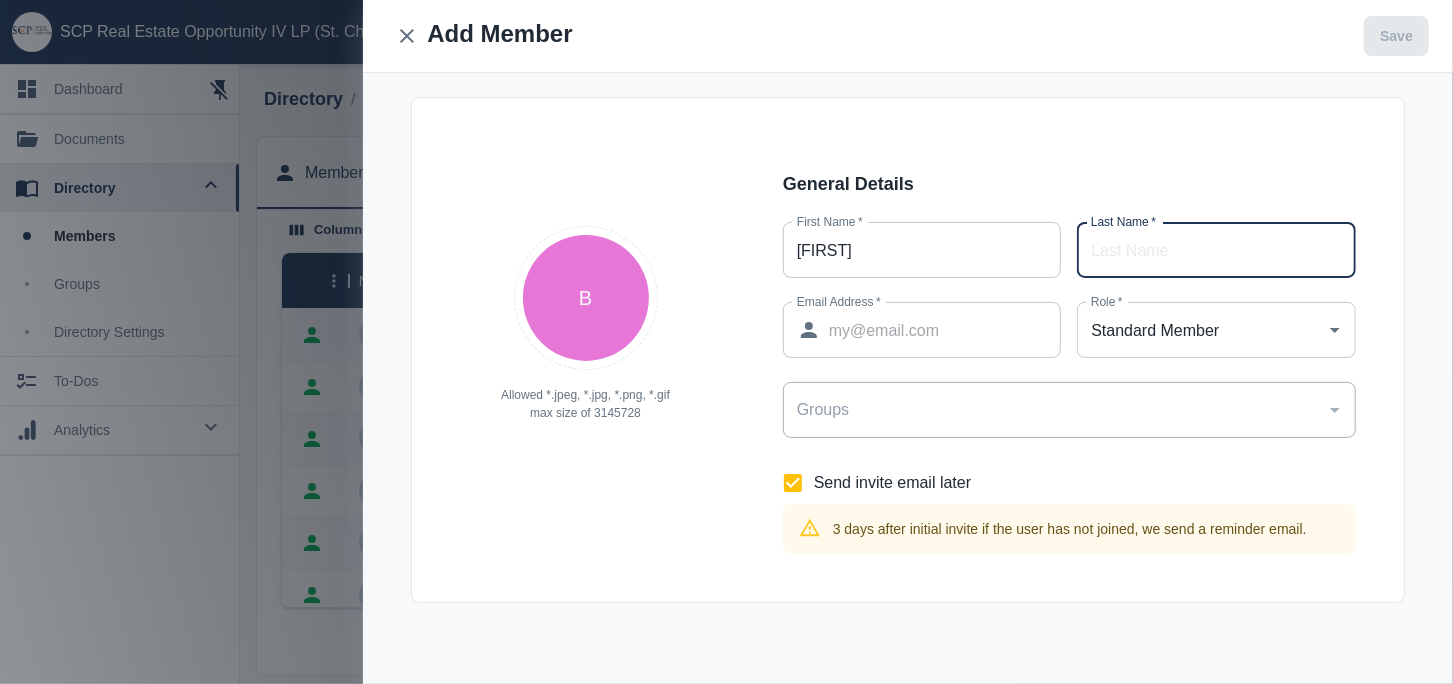 paste on "[LAST]" 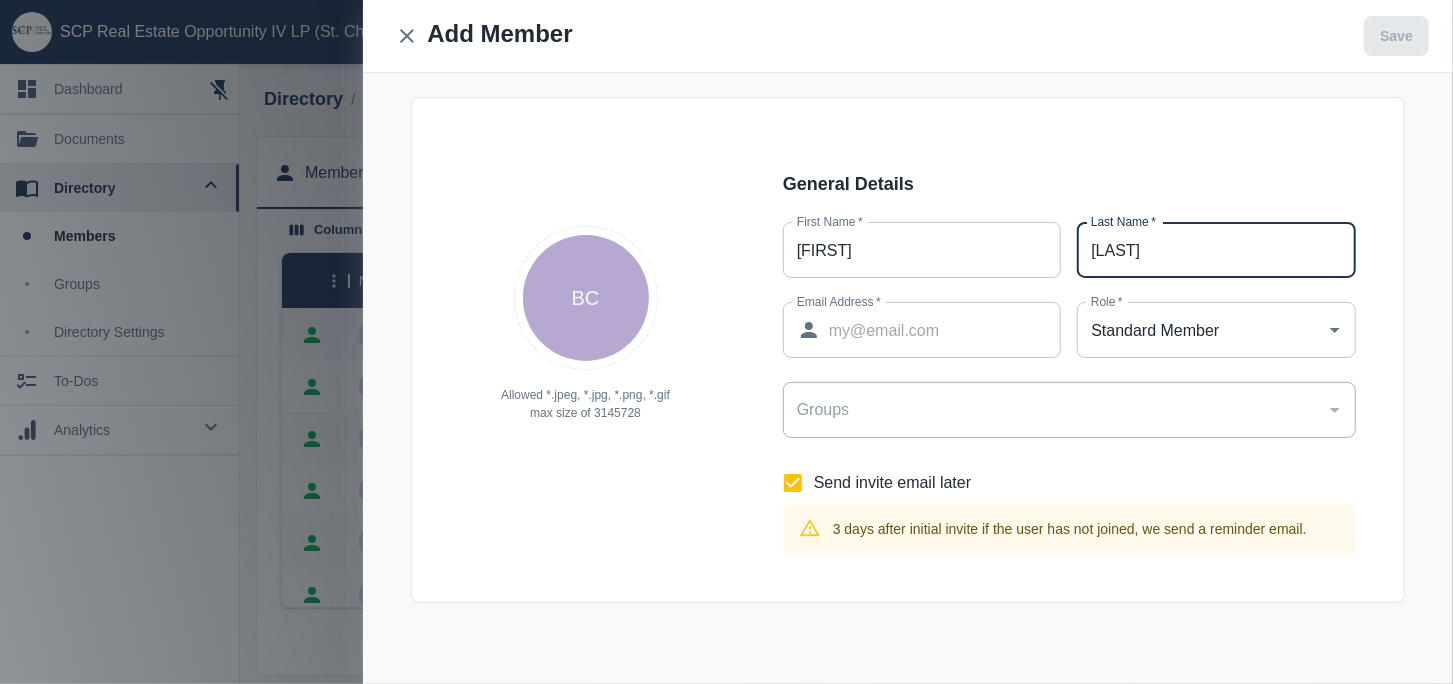 type on "[LAST]" 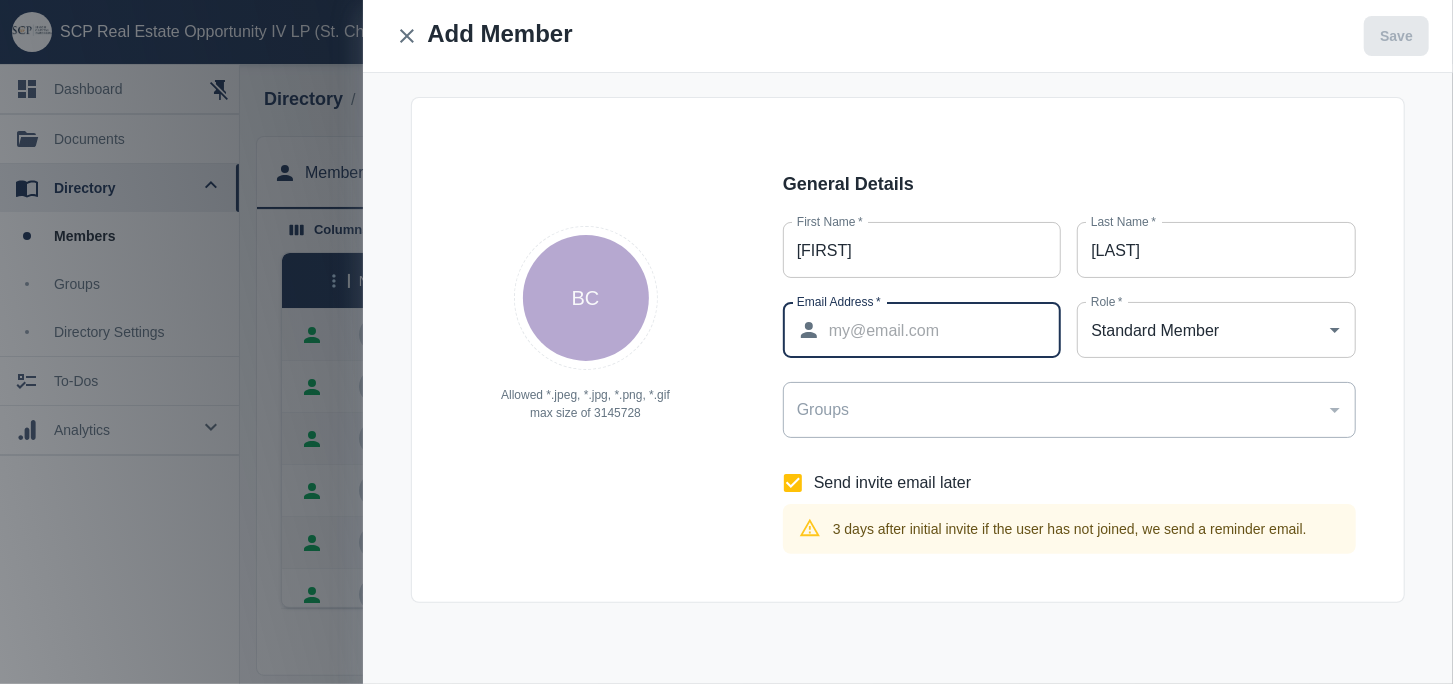 click on "Email Address   *" at bounding box center [945, 330] 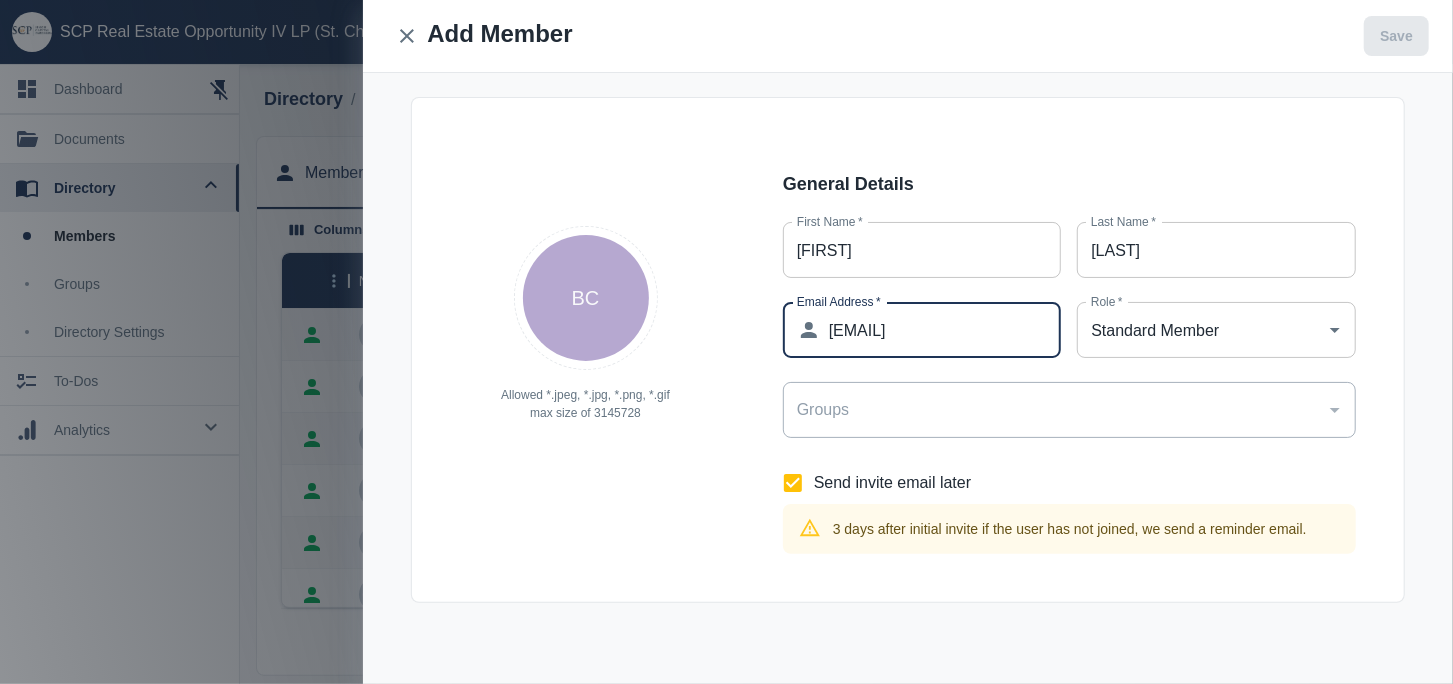 type on "[EMAIL]" 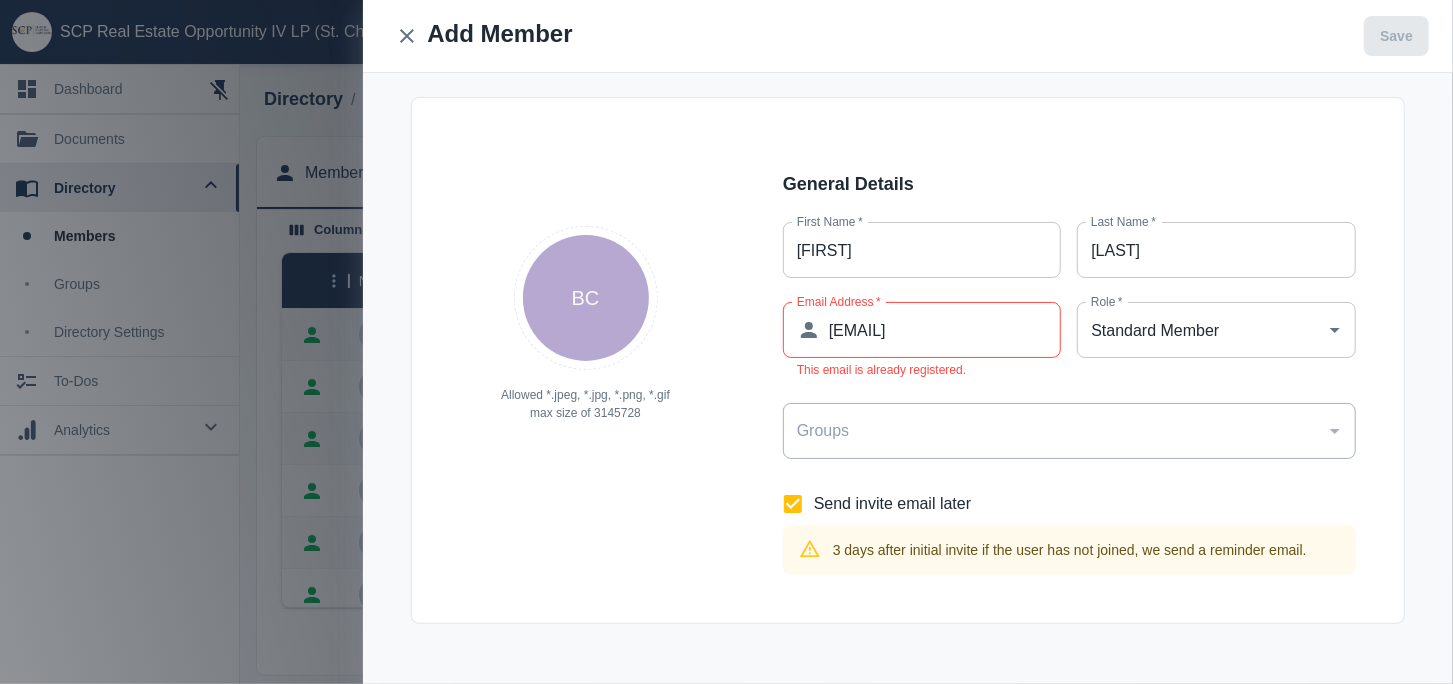 drag, startPoint x: 793, startPoint y: 480, endPoint x: 481, endPoint y: 22, distance: 554.1733 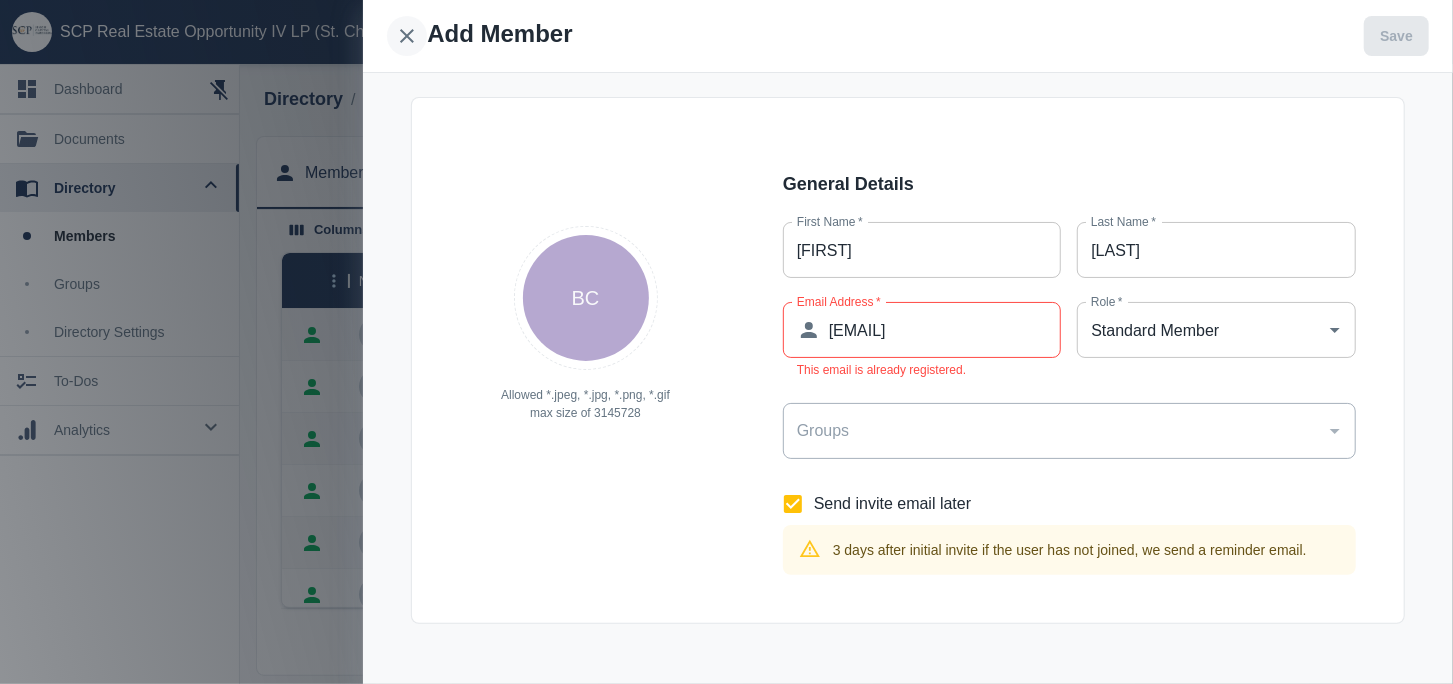 click at bounding box center [407, 36] 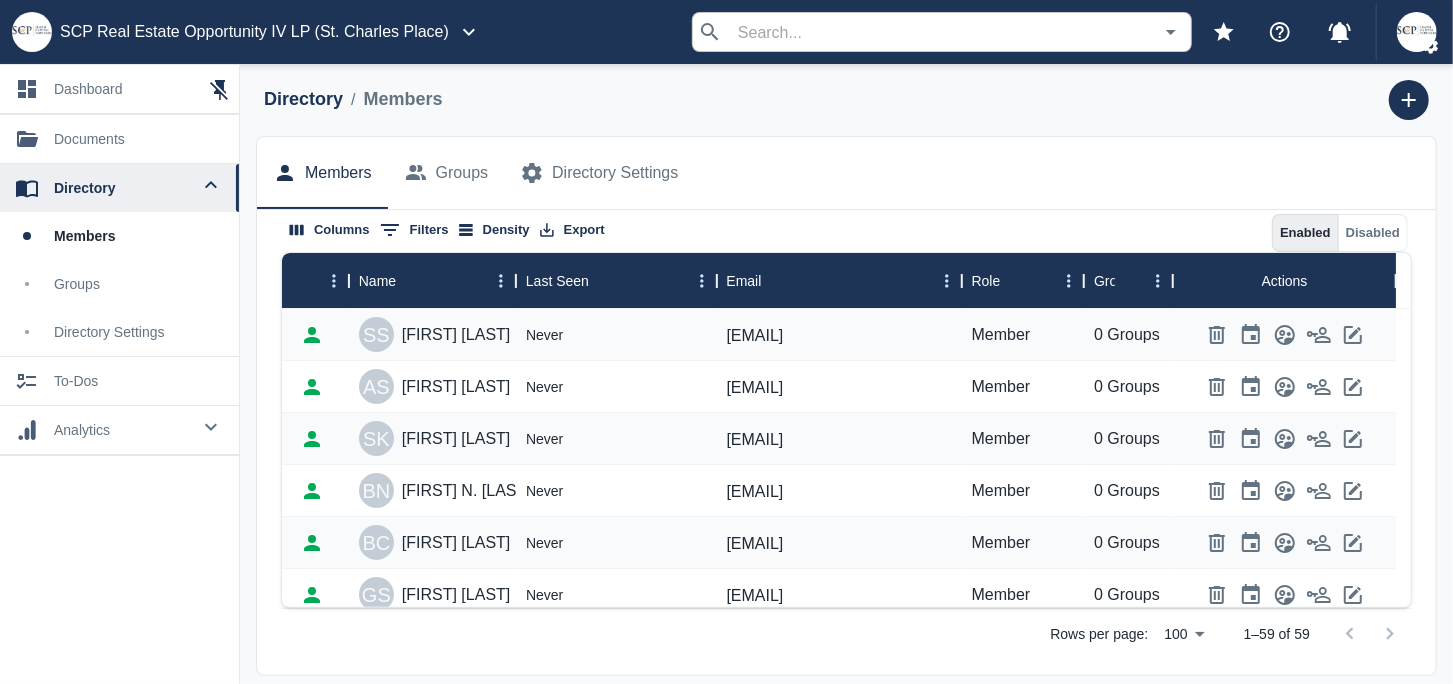 click on "documents" at bounding box center [138, 139] 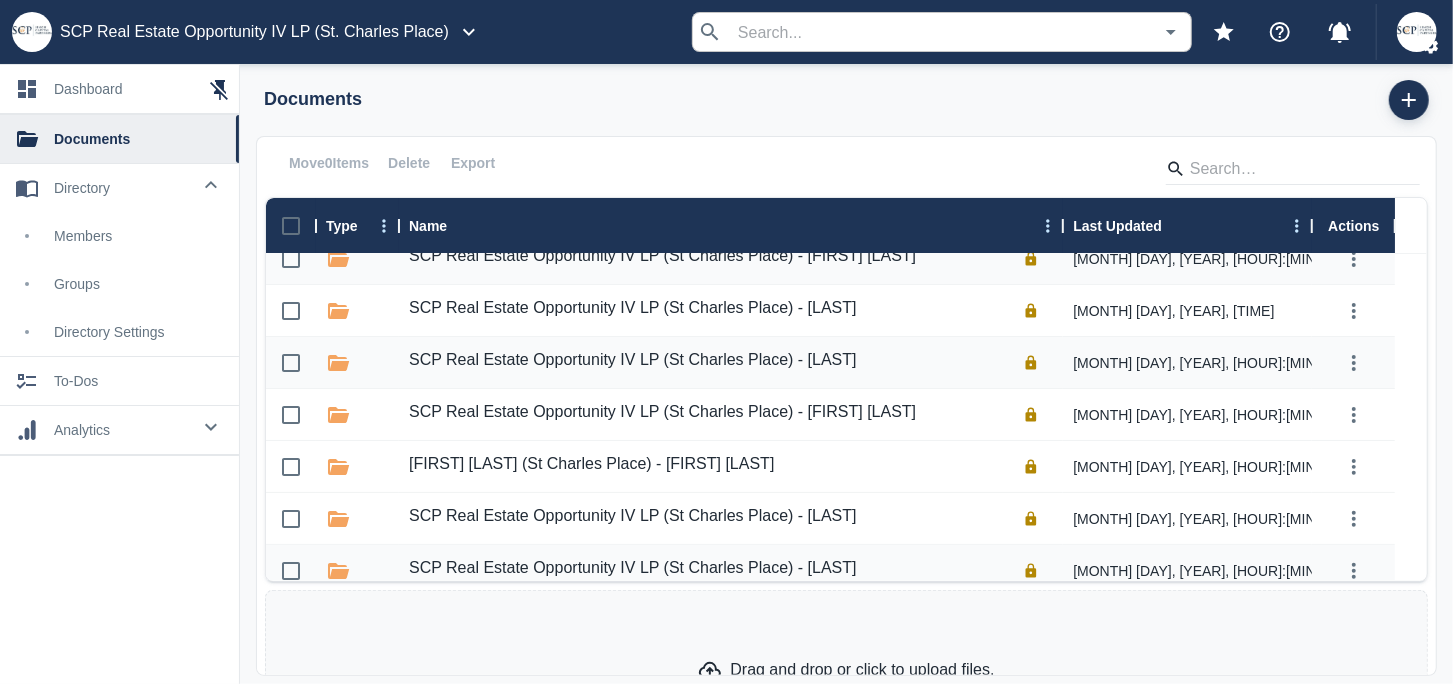scroll, scrollTop: 222, scrollLeft: 0, axis: vertical 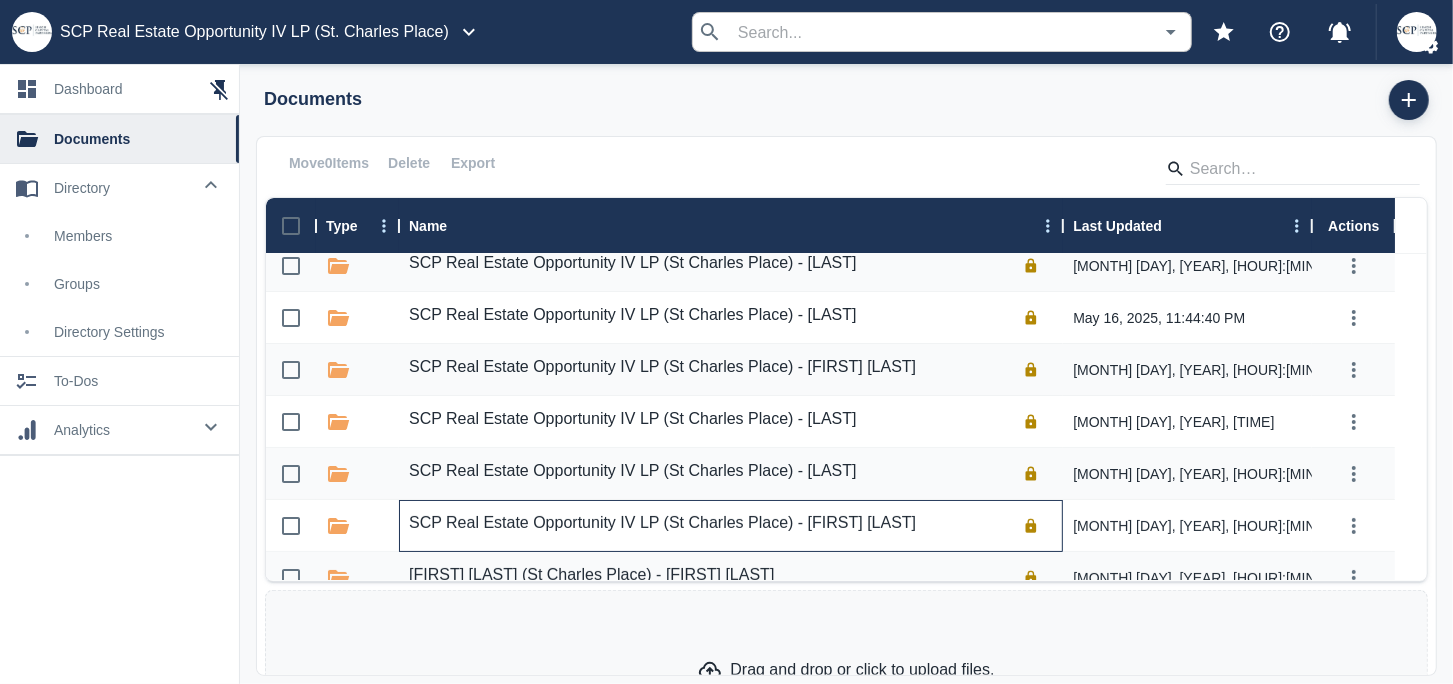 click on "SCP Real Estate Opportunity IV LP (St Charles Place) - [FIRST] [LAST]" at bounding box center (662, 523) 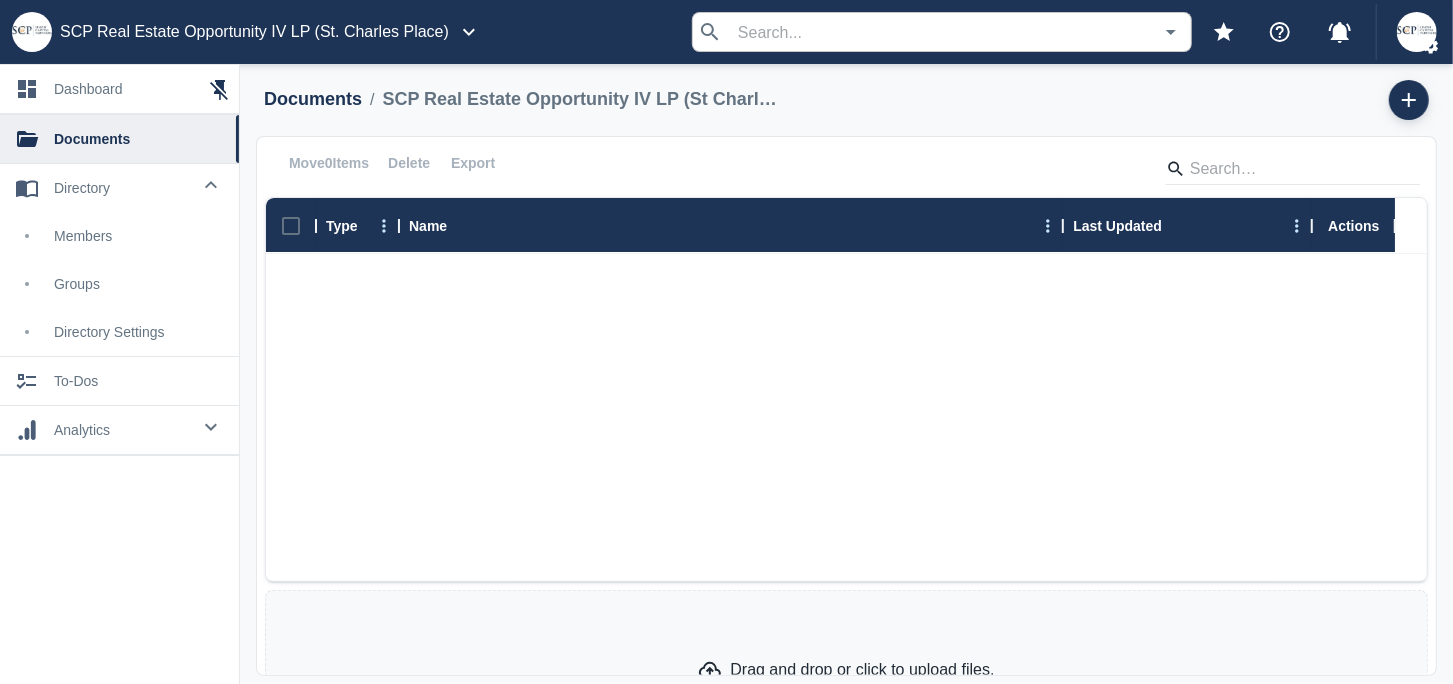 scroll, scrollTop: 0, scrollLeft: 0, axis: both 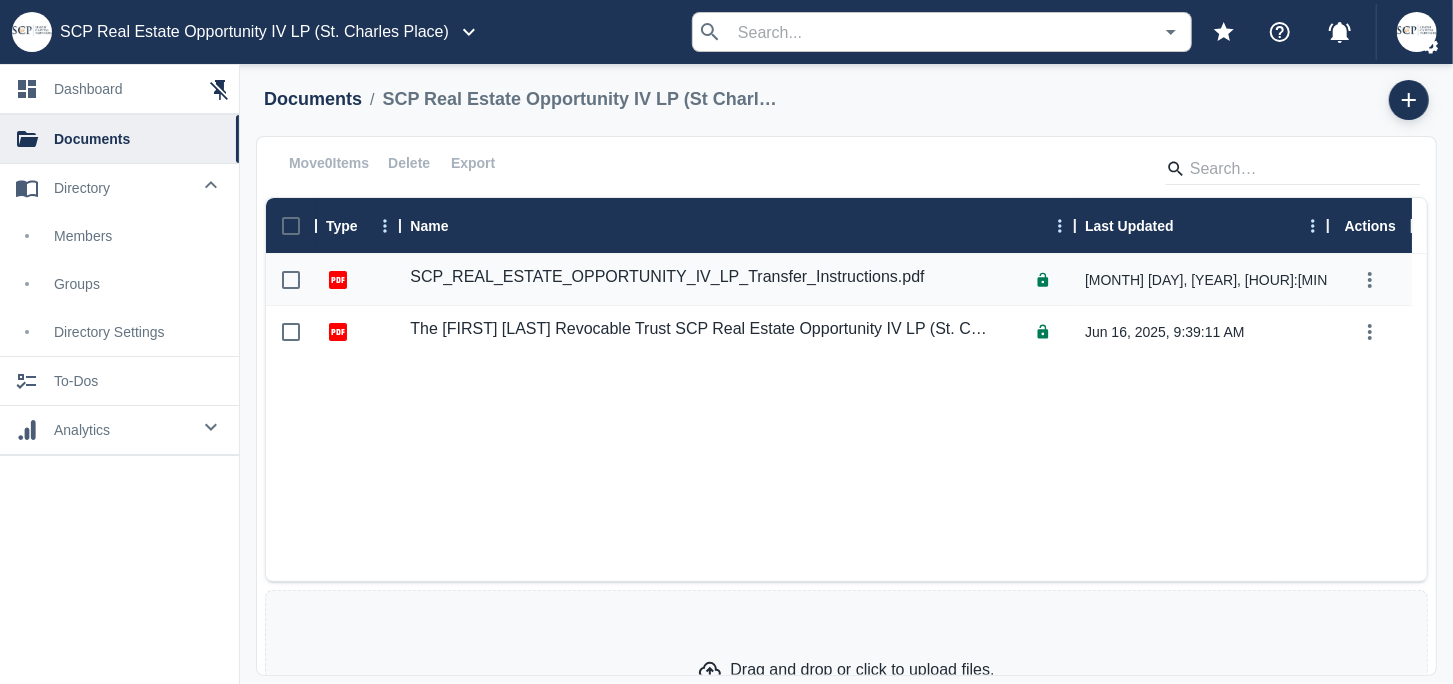 click on "Drag and drop or click  to upload files." at bounding box center (846, 670) 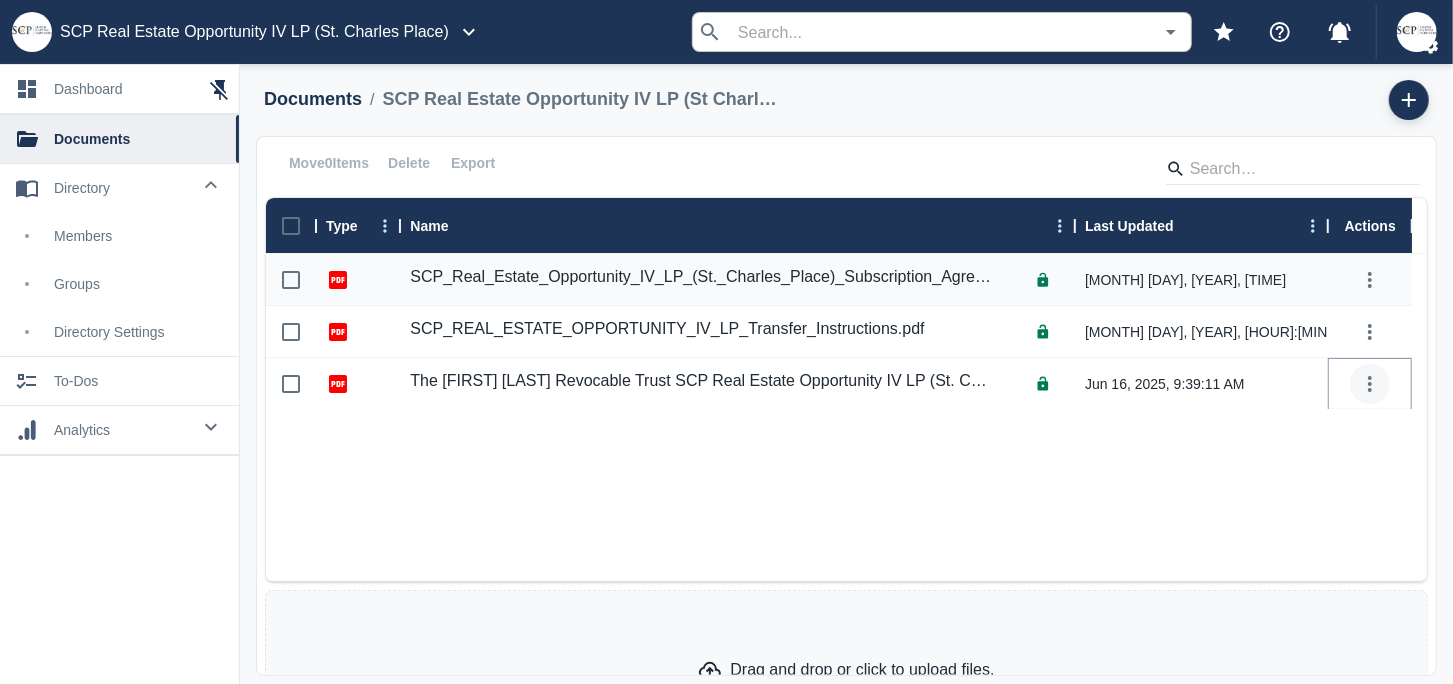 click at bounding box center (1370, 384) 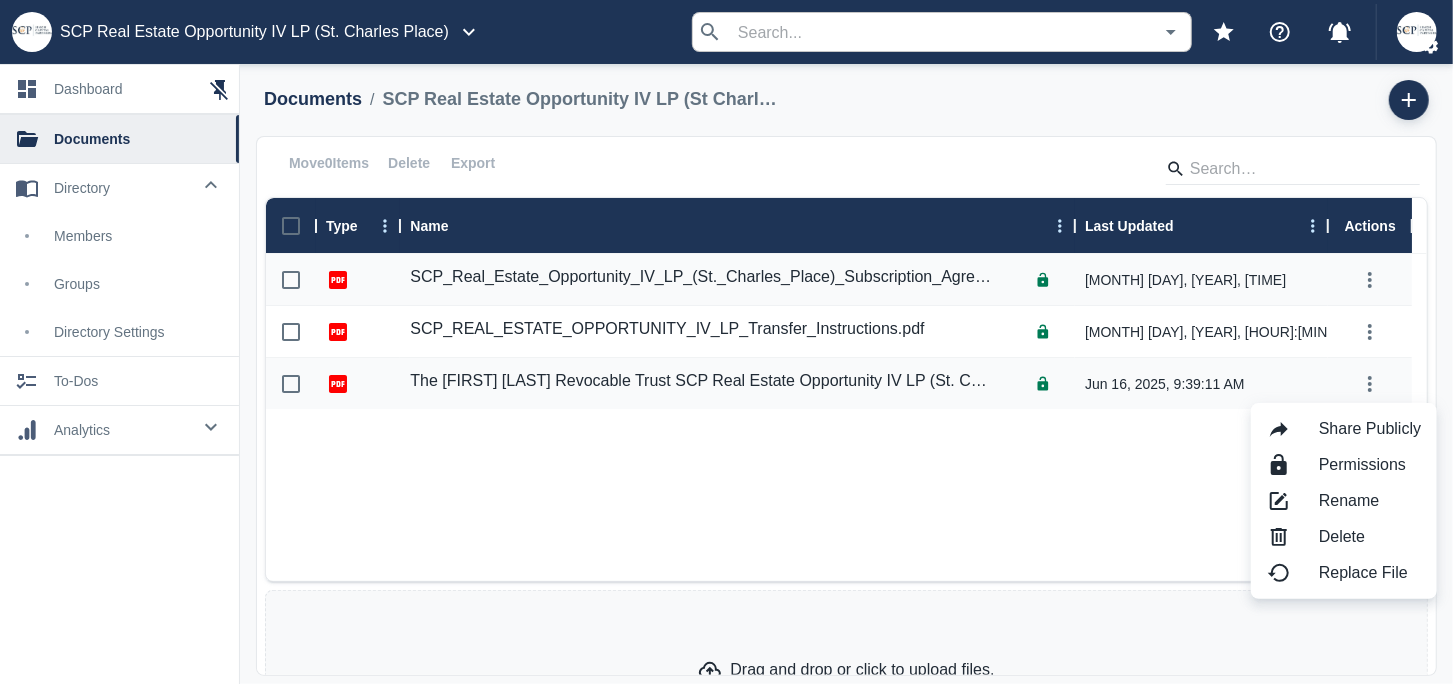 click on "Rename" at bounding box center [1370, 429] 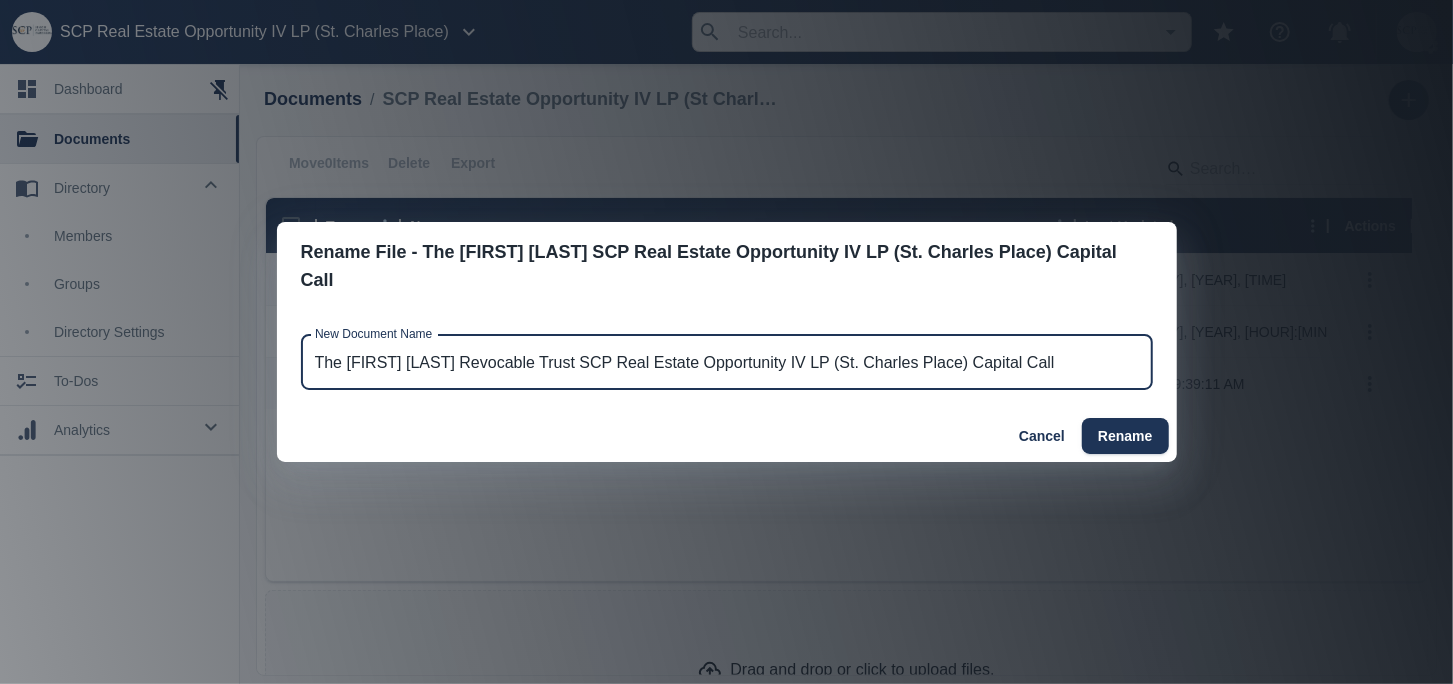 drag, startPoint x: 998, startPoint y: 364, endPoint x: 34, endPoint y: 371, distance: 964.0254 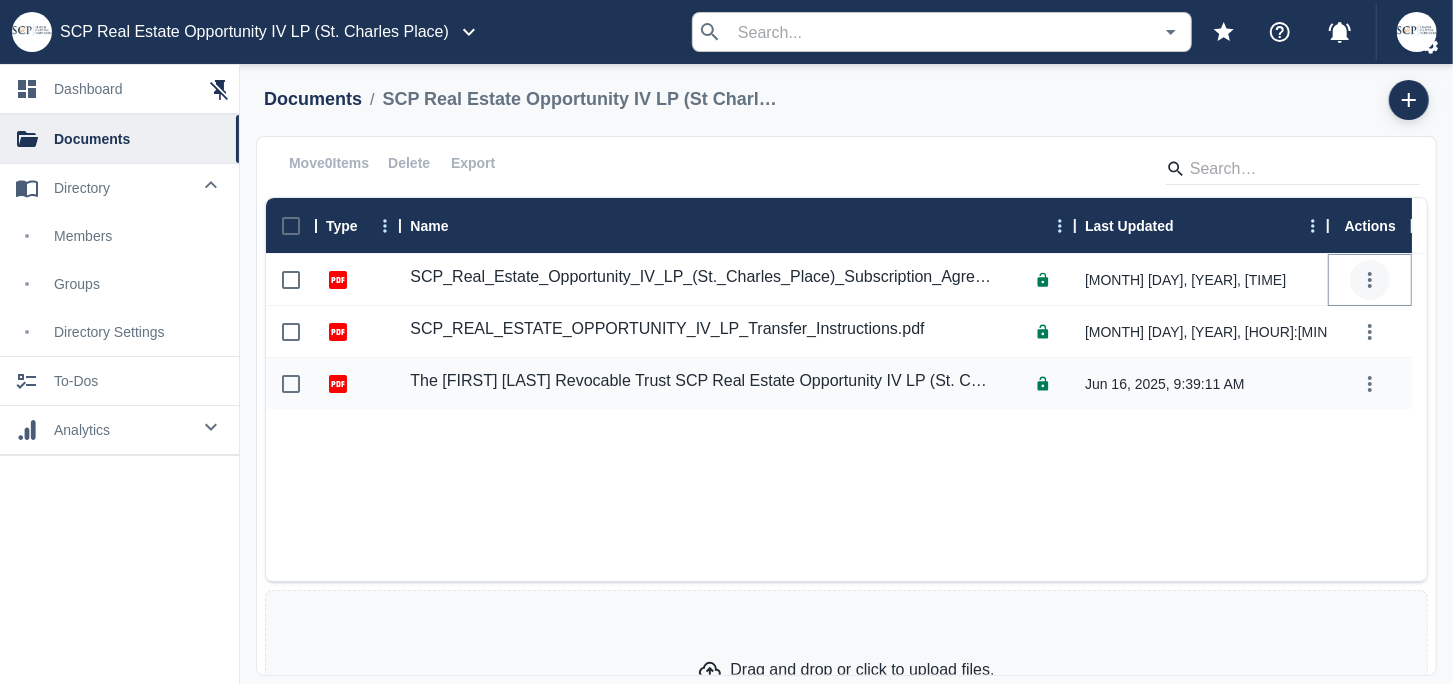 click at bounding box center [1370, 280] 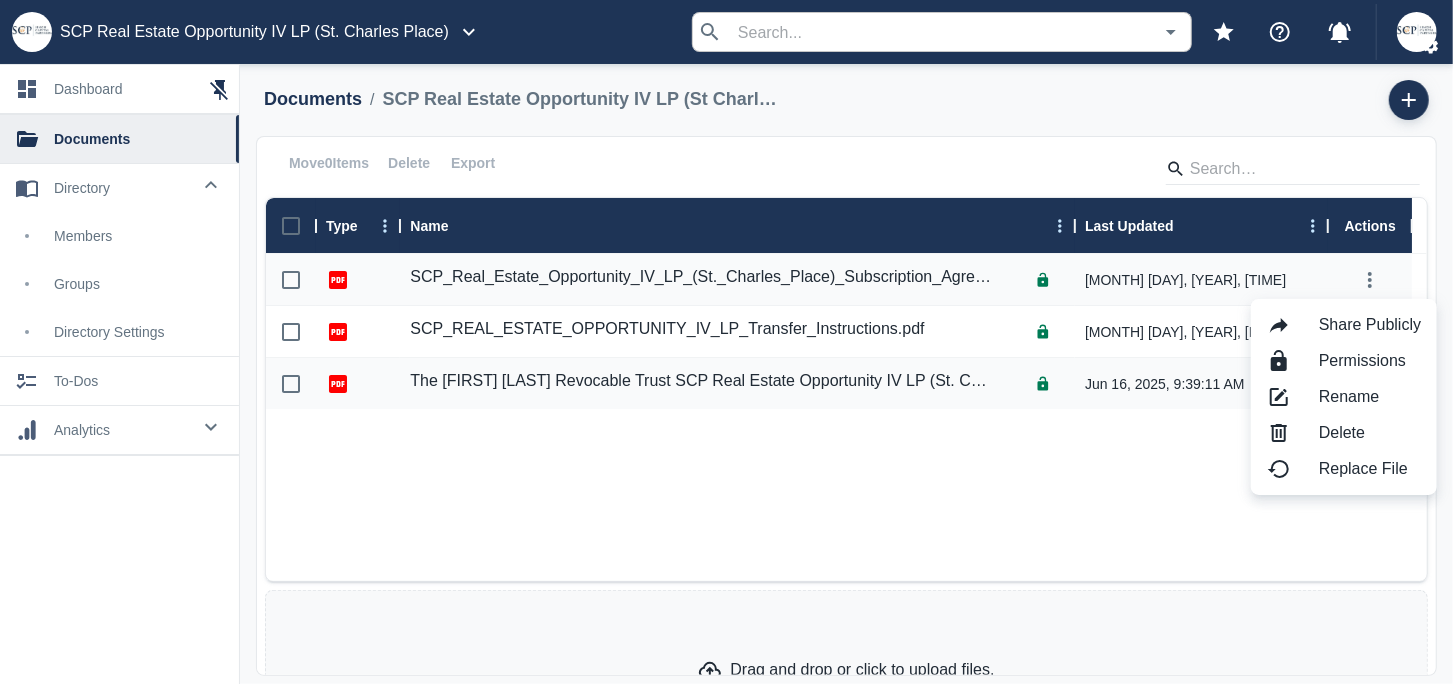 click on "Rename" at bounding box center [1370, 325] 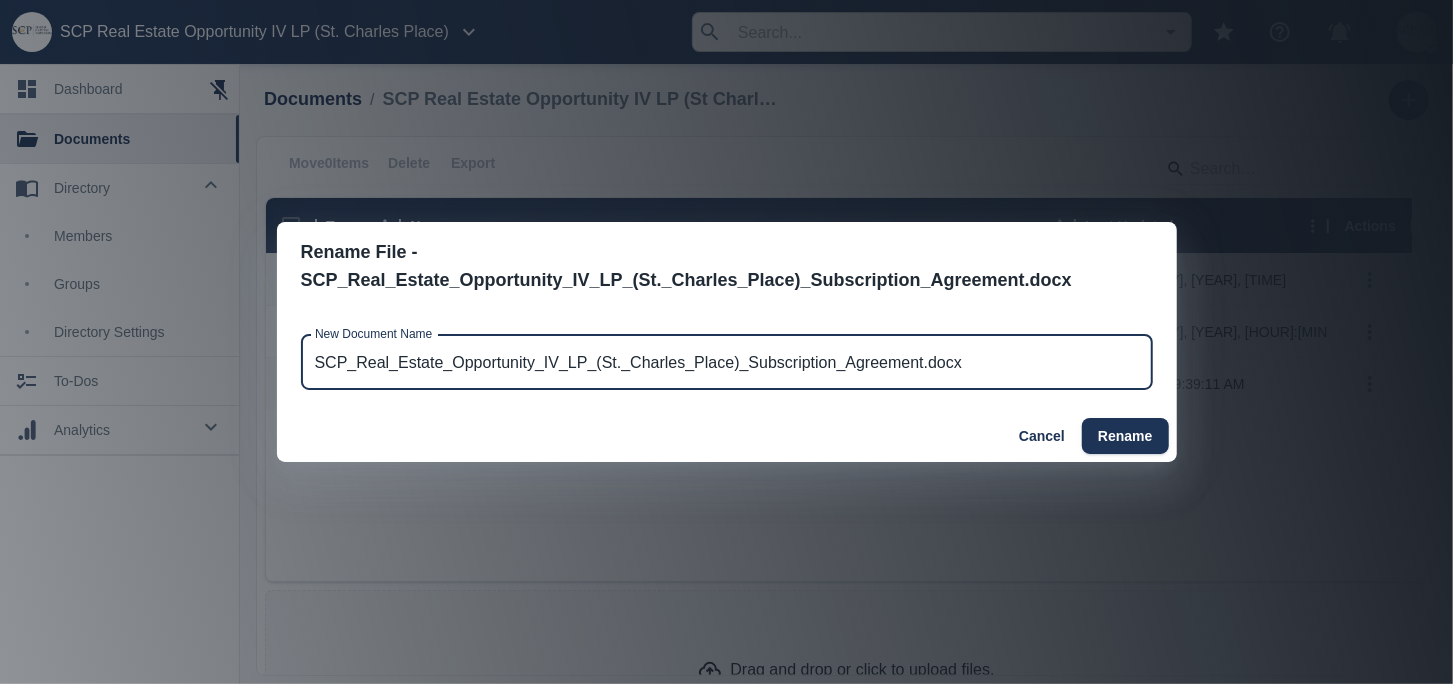 drag, startPoint x: 751, startPoint y: 362, endPoint x: 96, endPoint y: 357, distance: 655.0191 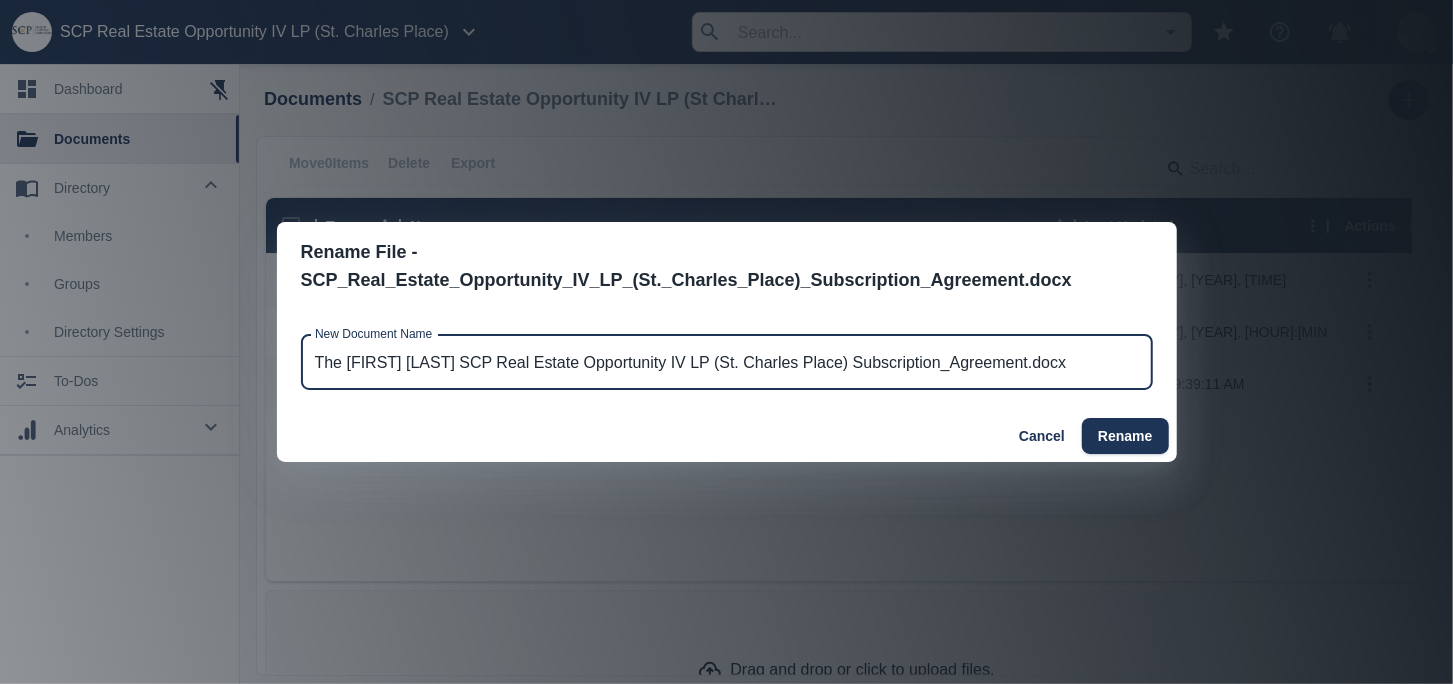 scroll, scrollTop: 0, scrollLeft: 80, axis: horizontal 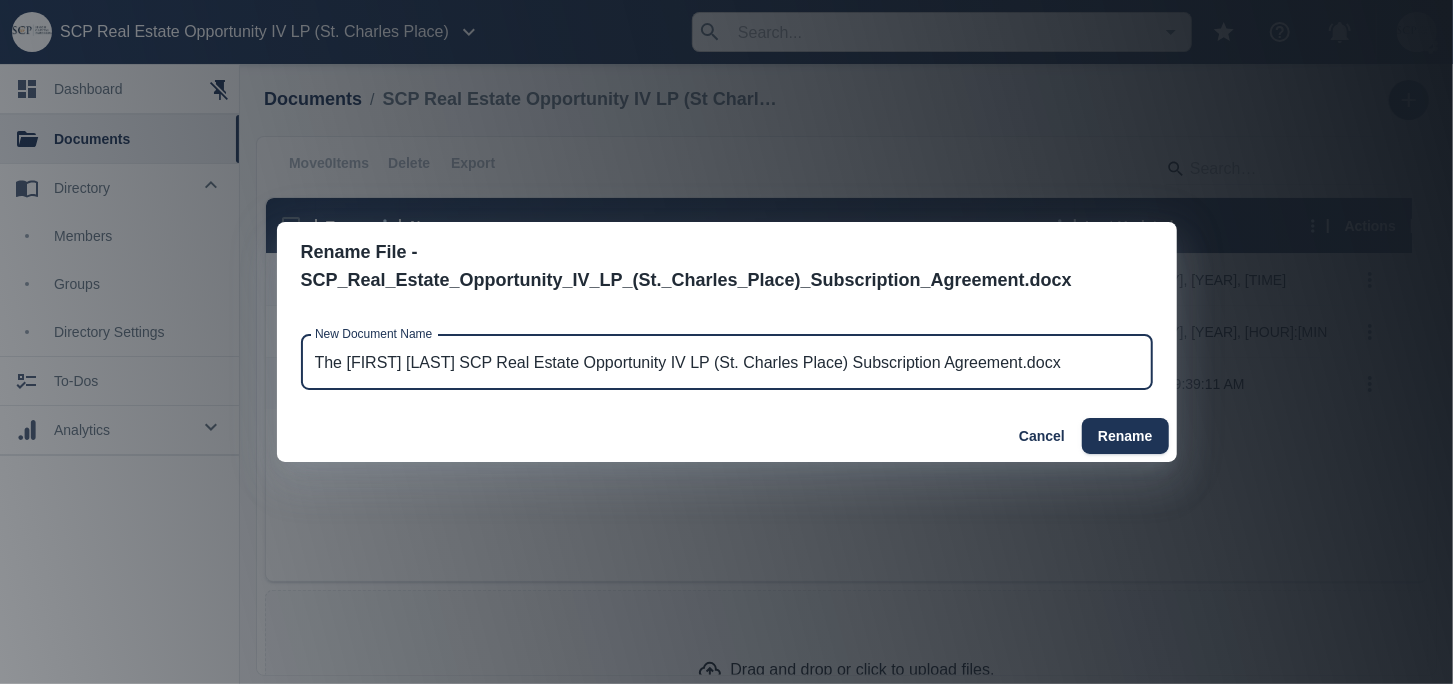 drag, startPoint x: 1106, startPoint y: 363, endPoint x: 1177, endPoint y: 366, distance: 71.063354 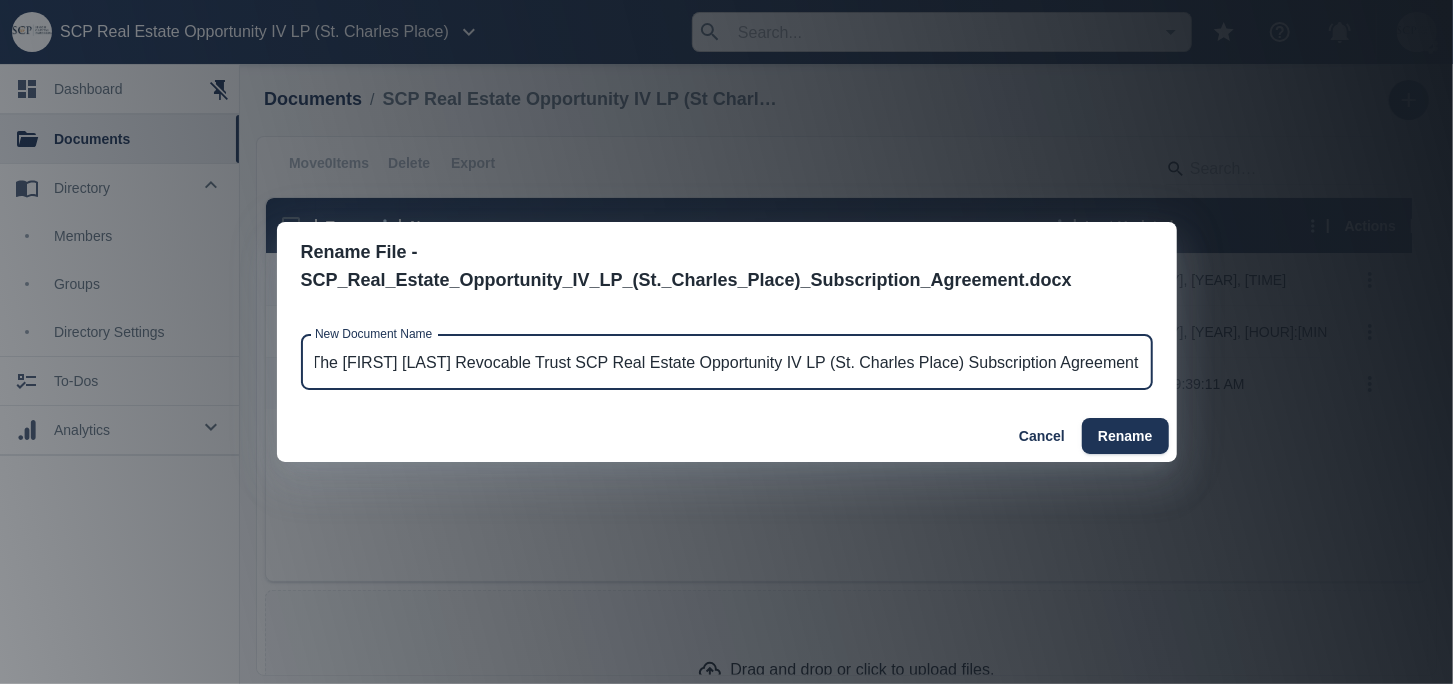 scroll, scrollTop: 0, scrollLeft: 36, axis: horizontal 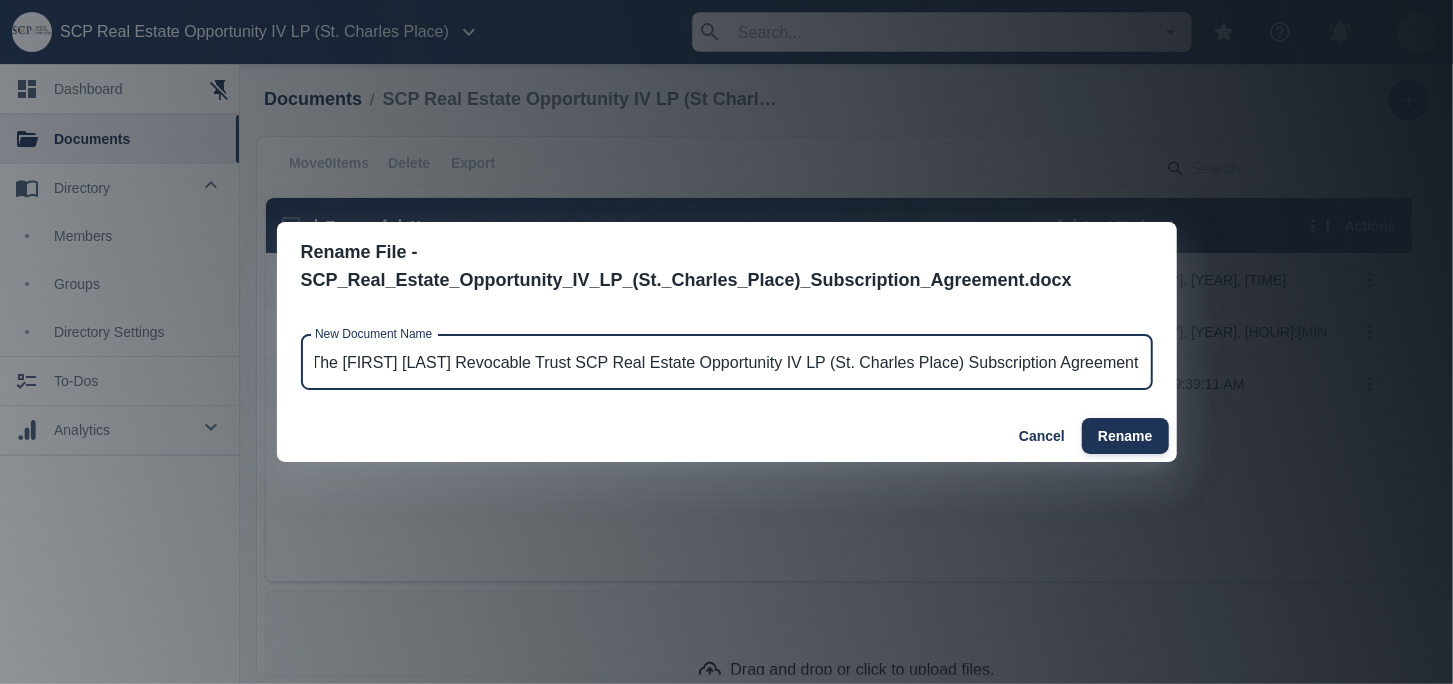 type on "The [FIRST] [LAST] Revocable Trust SCP Real Estate Opportunity IV LP (St. Charles Place) Subscription Agreement" 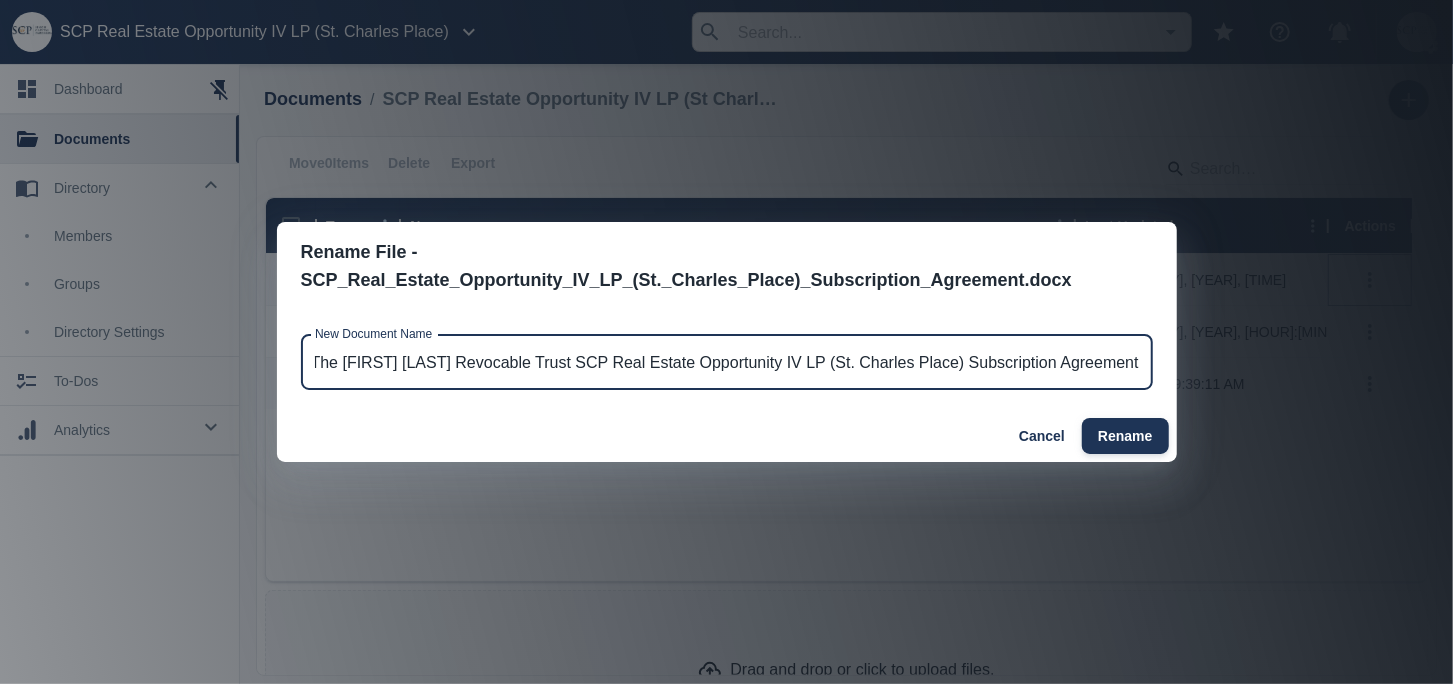 scroll, scrollTop: 0, scrollLeft: 0, axis: both 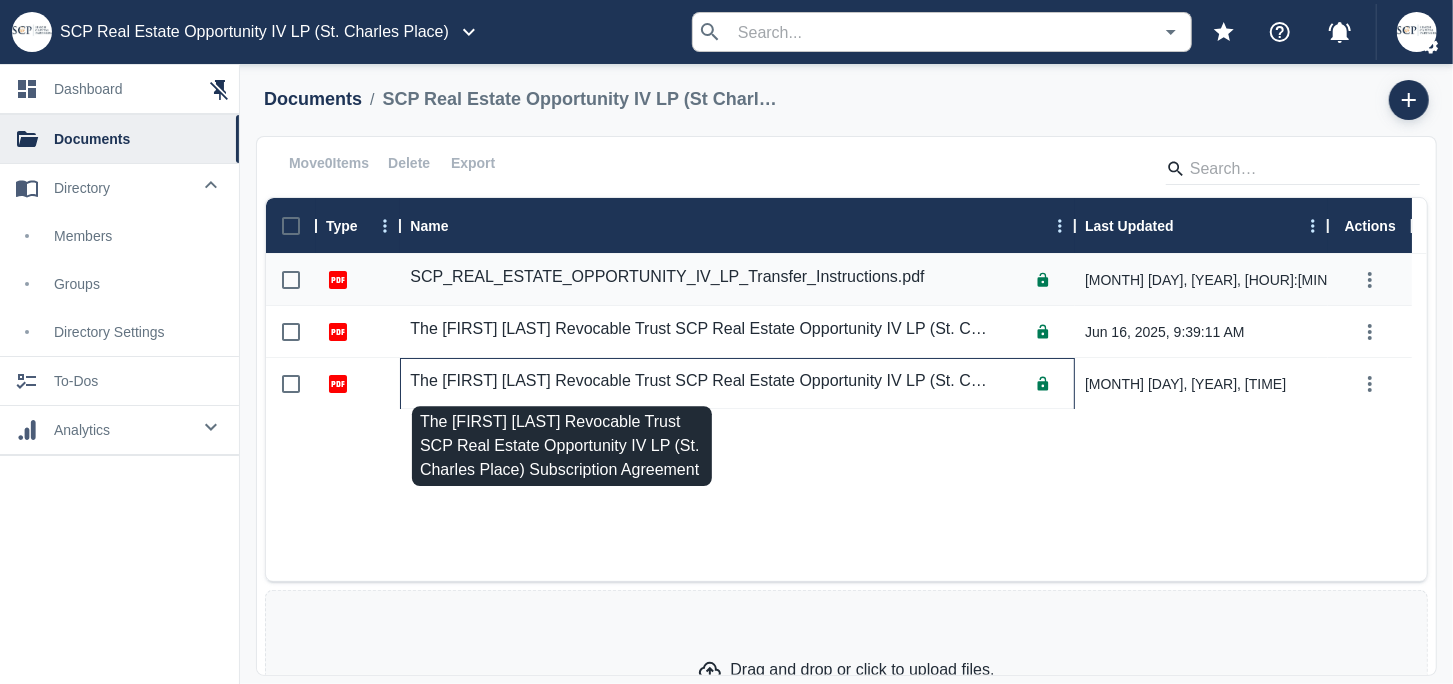 click on "The [FIRST] [LAST] Revocable Trust SCP Real Estate Opportunity IV LP (St. Charles Place) Subscription Agreement" at bounding box center [701, 381] 